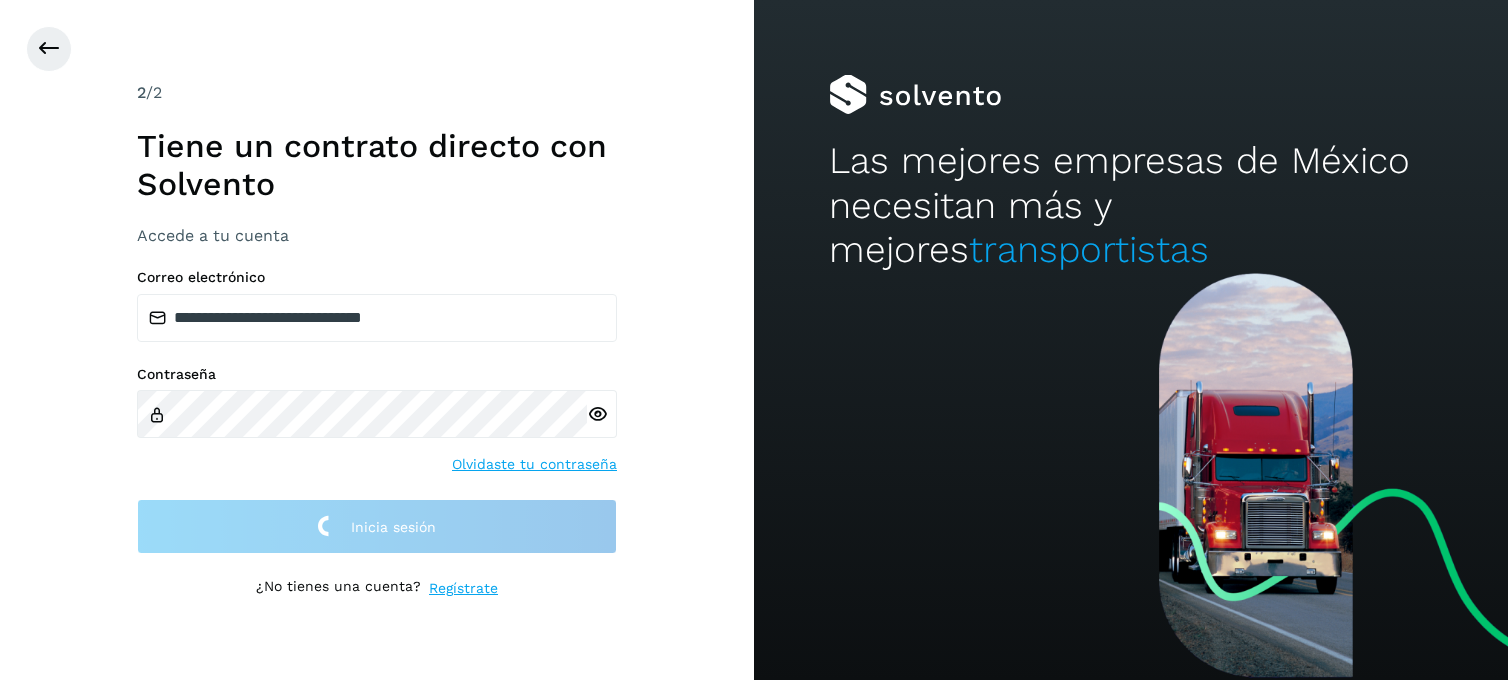 scroll, scrollTop: 0, scrollLeft: 0, axis: both 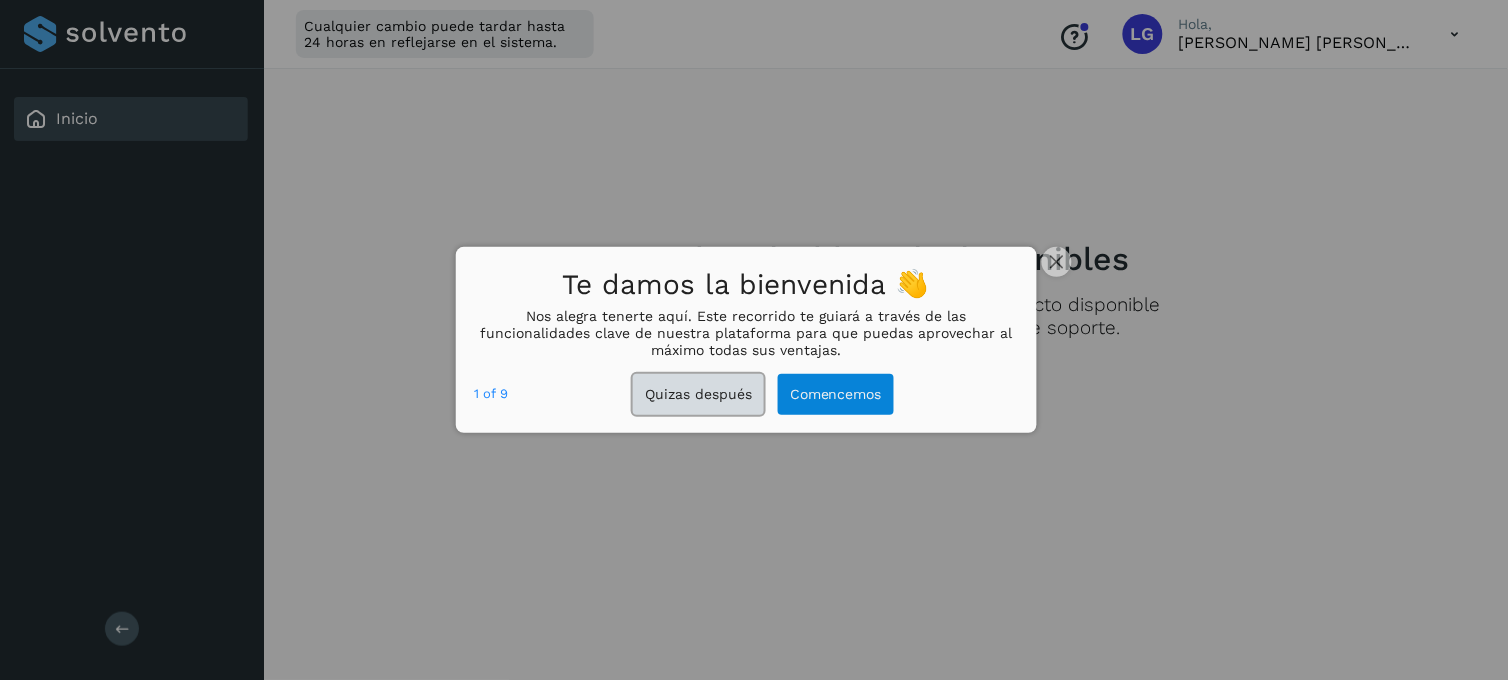 click on "Quizas después" at bounding box center (698, 394) 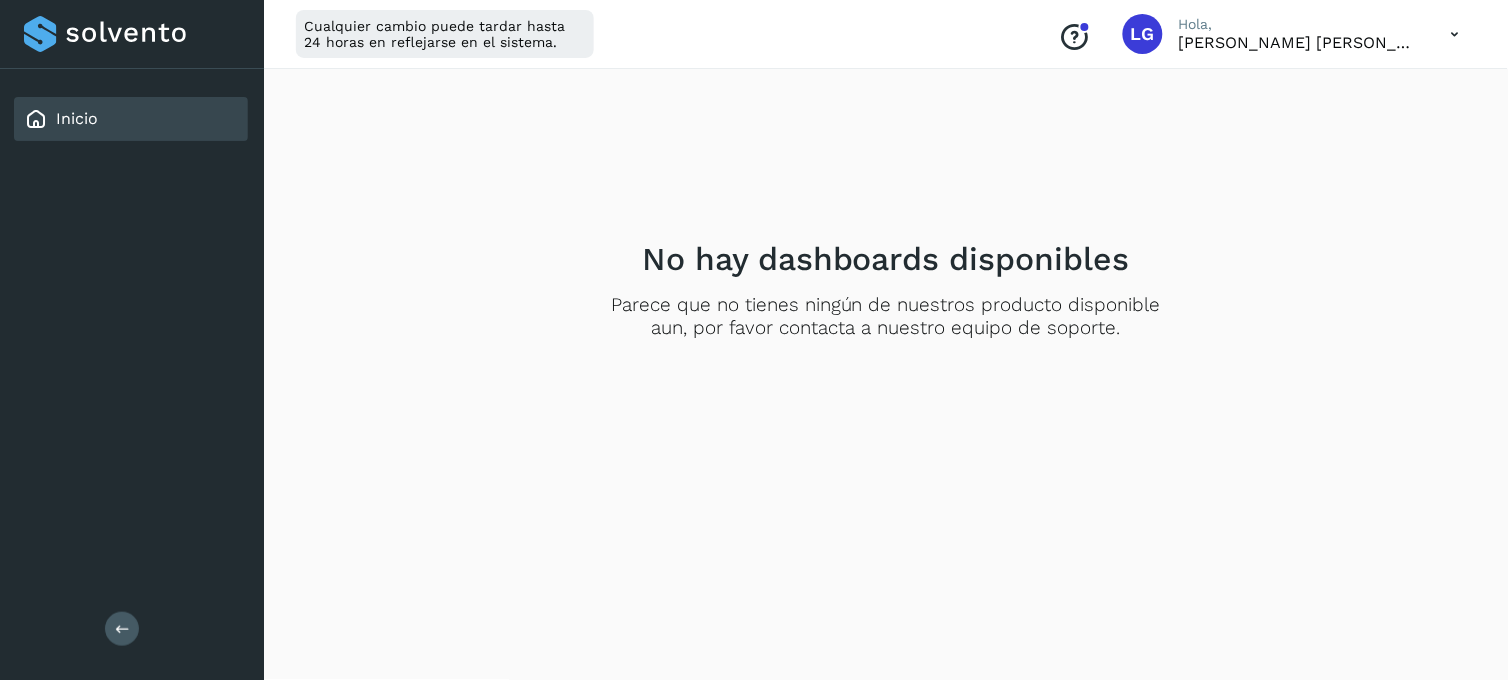 click on "Inicio" 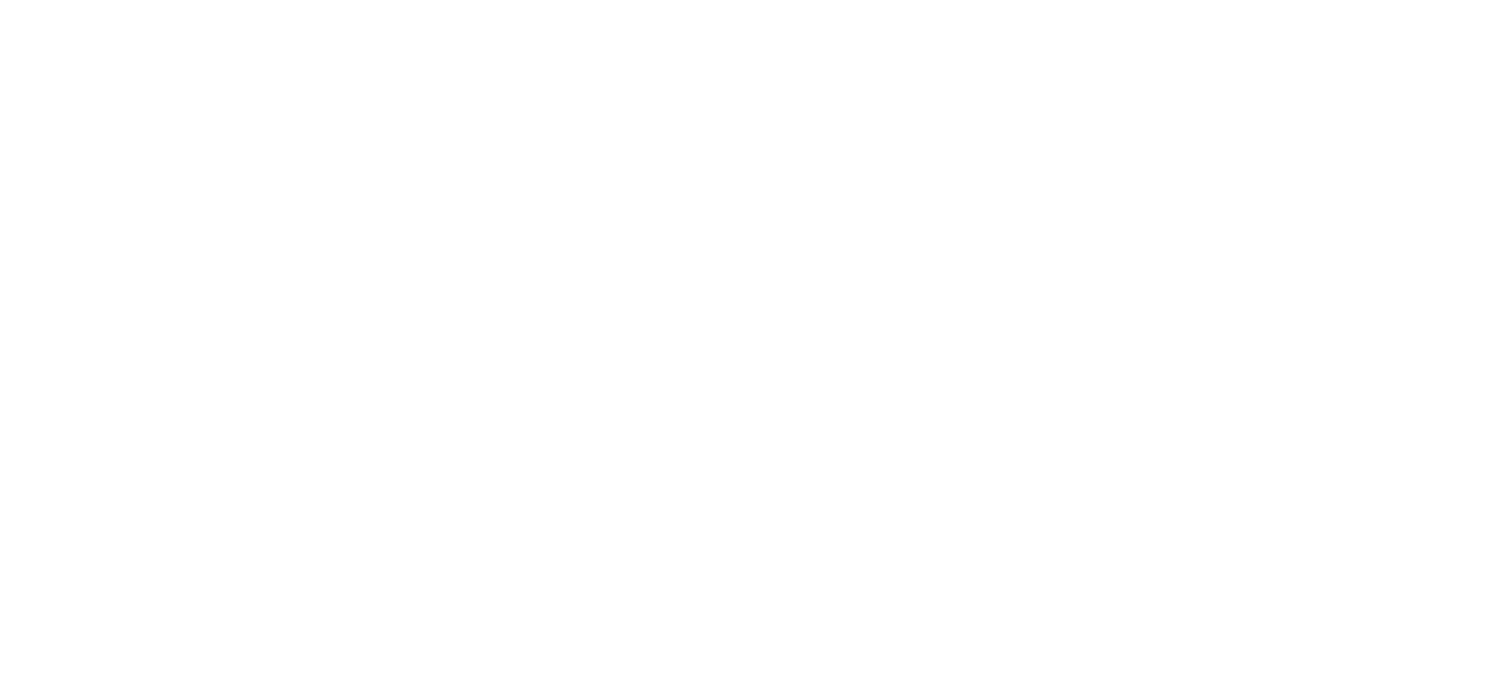 scroll, scrollTop: 0, scrollLeft: 0, axis: both 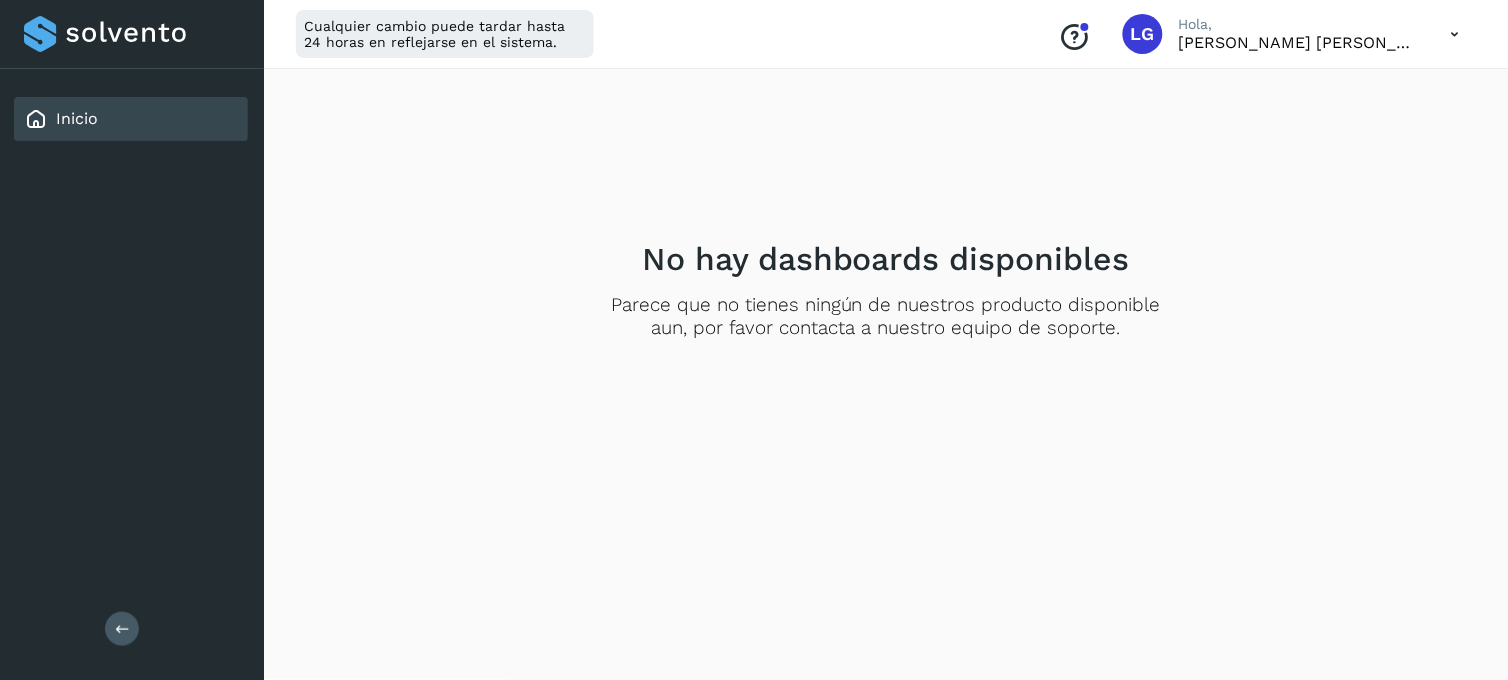 click on "Inicio" at bounding box center (77, 118) 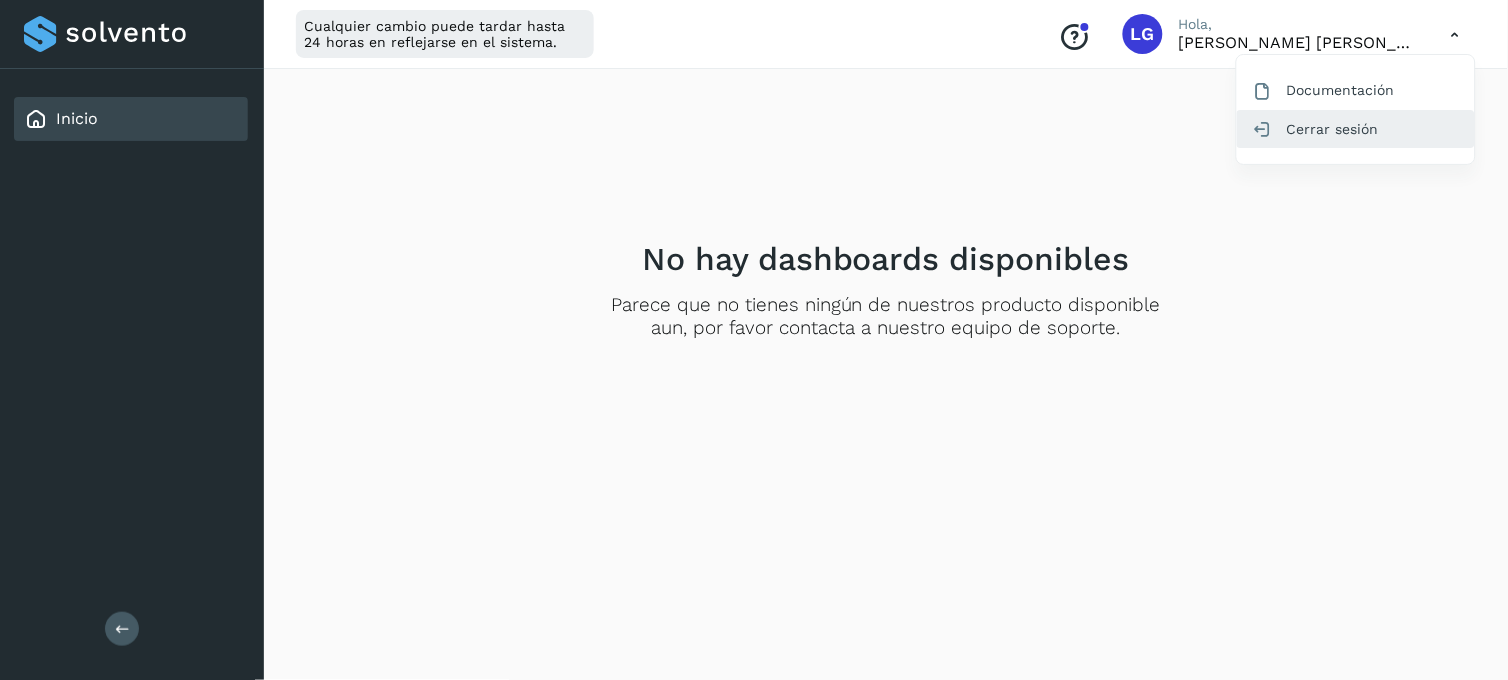 click on "Cerrar sesión" 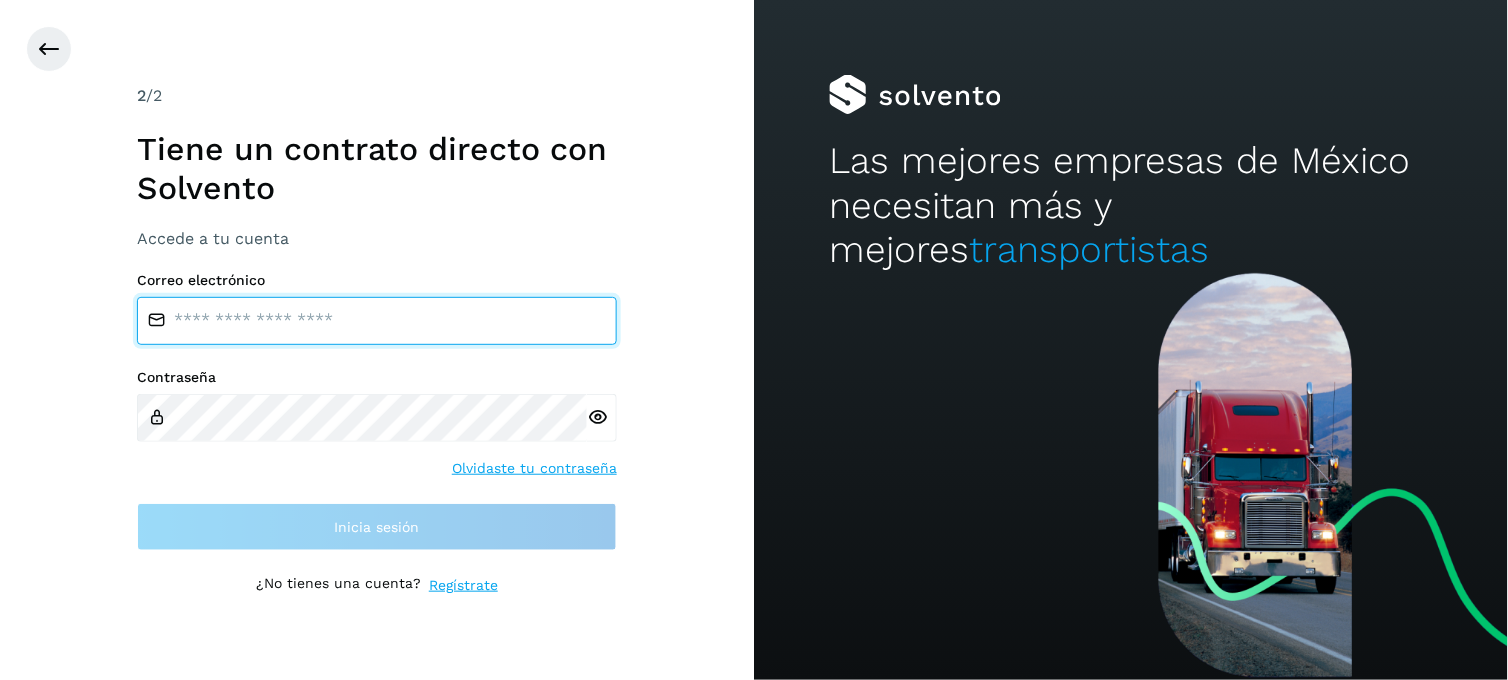 type on "**********" 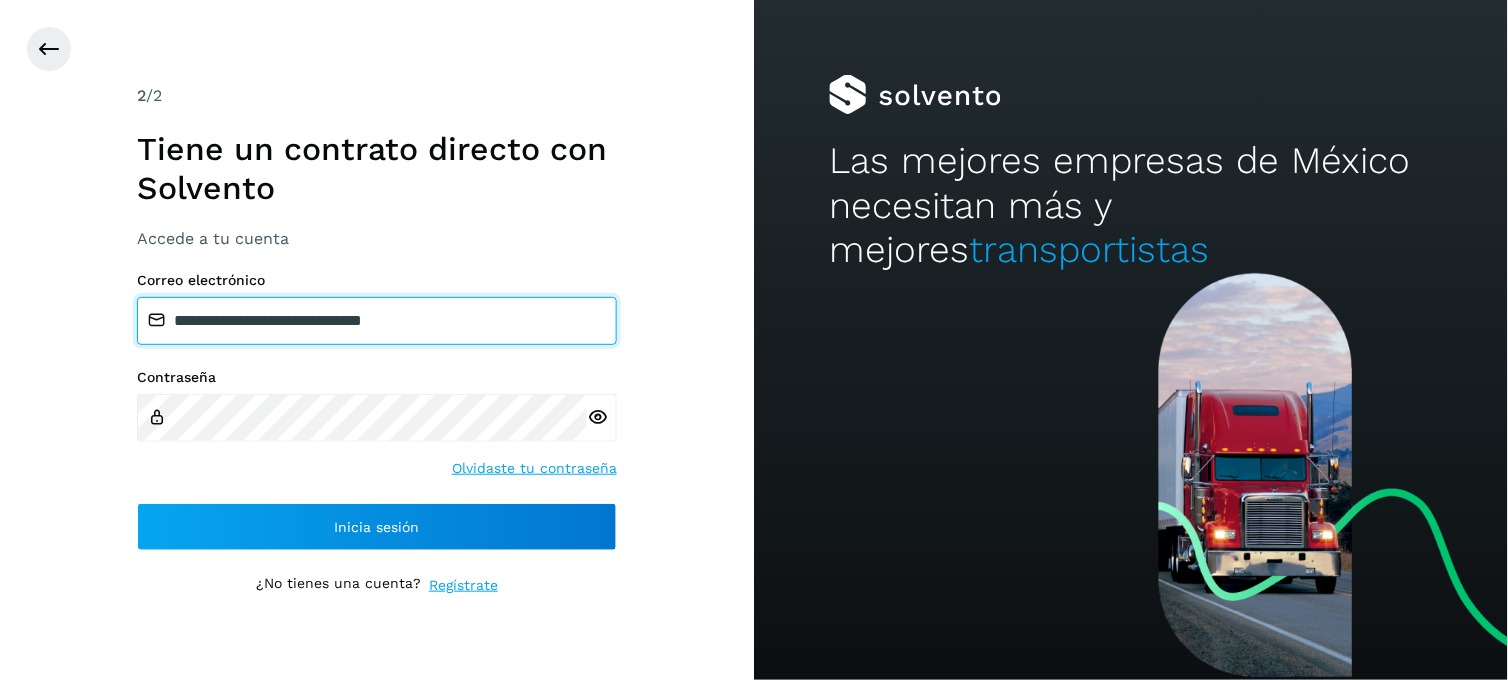 click on "**********" at bounding box center [377, 321] 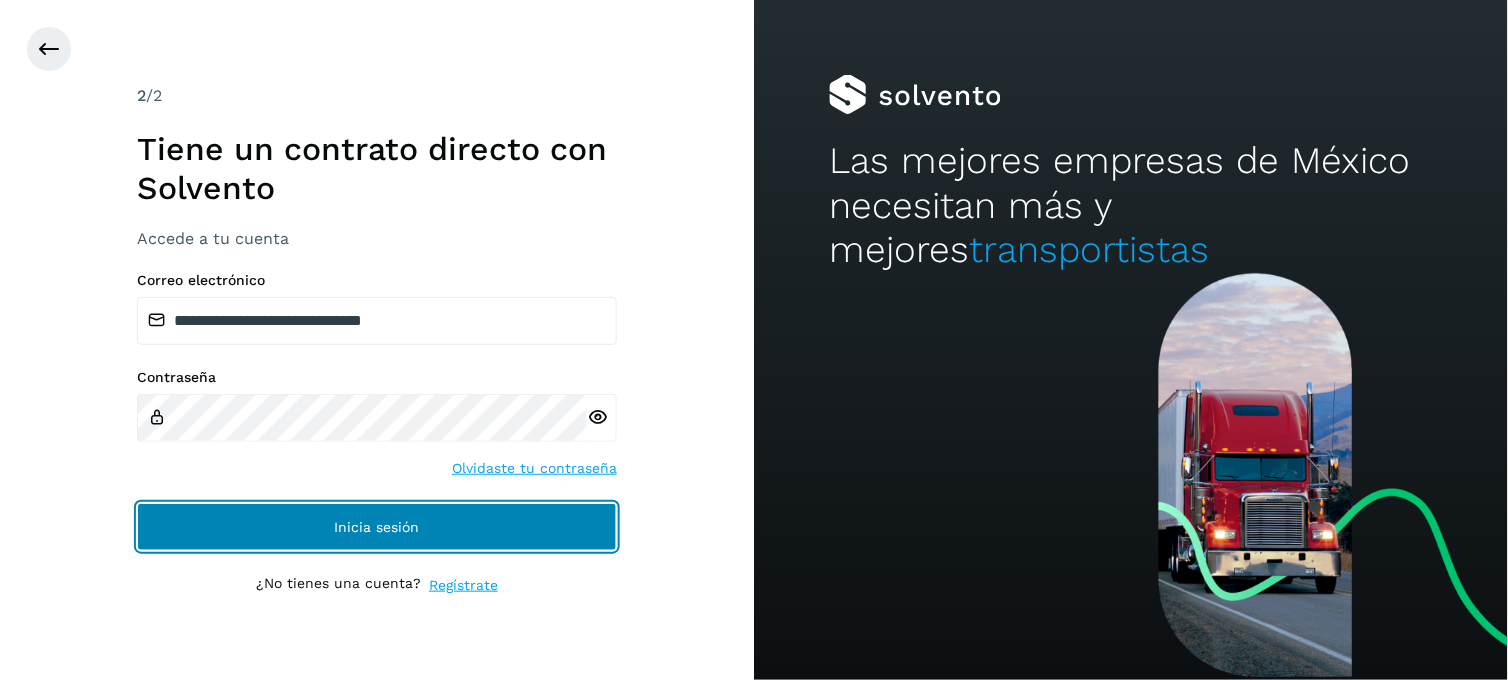 click on "Inicia sesión" at bounding box center [377, 527] 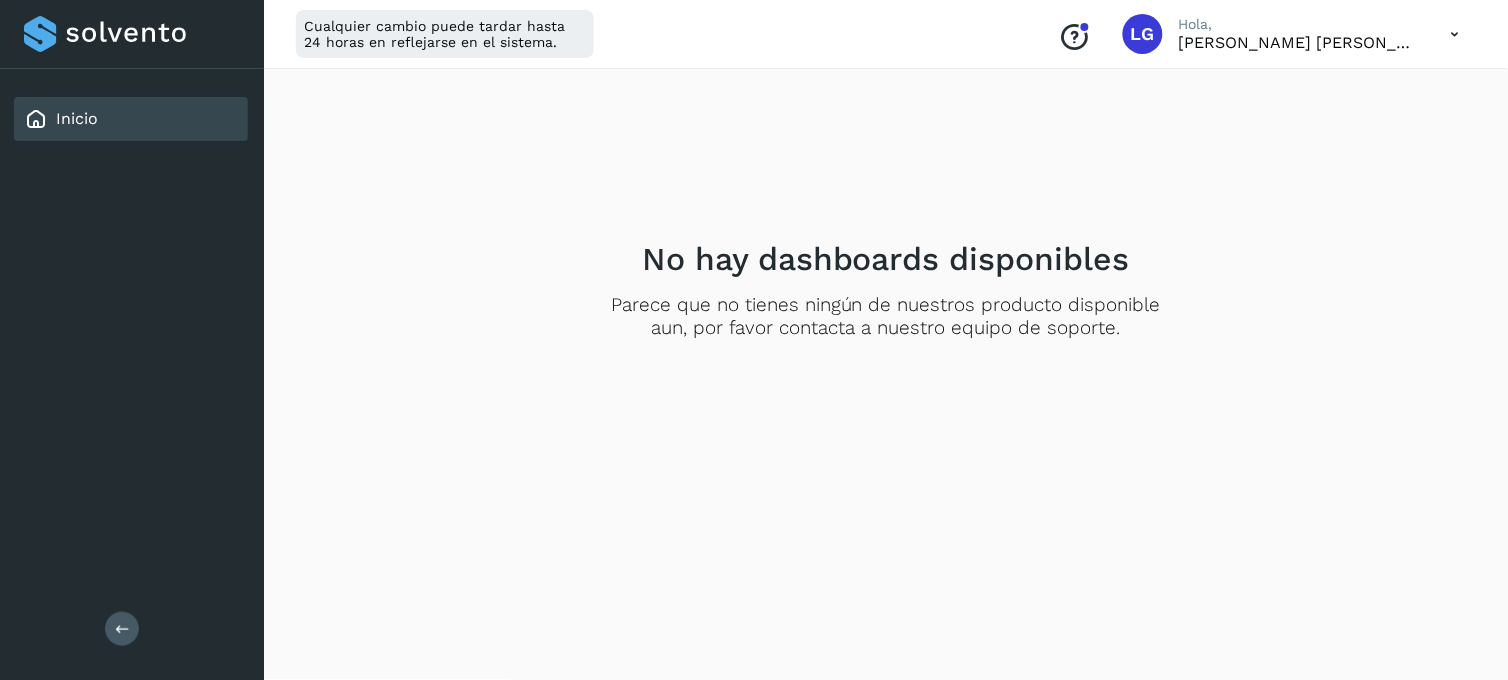click at bounding box center (1455, 34) 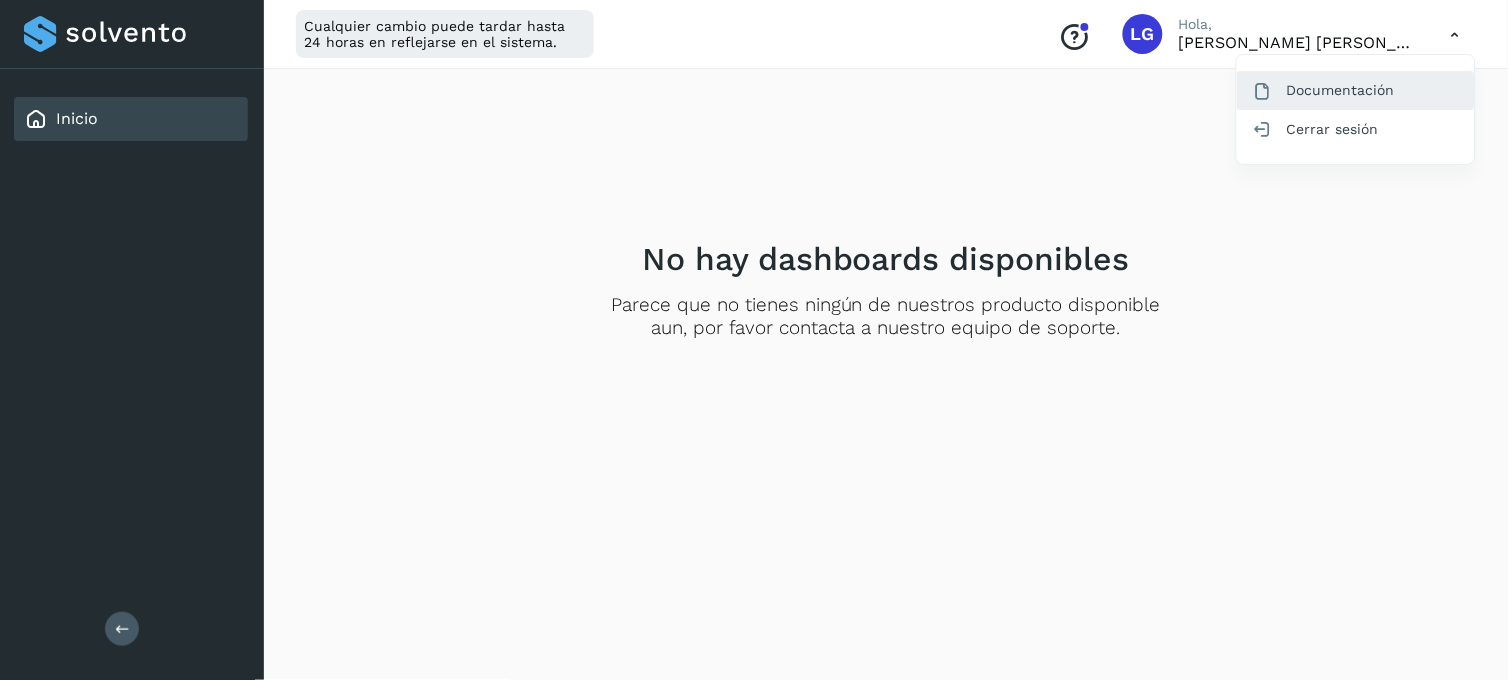 click on "Documentación" 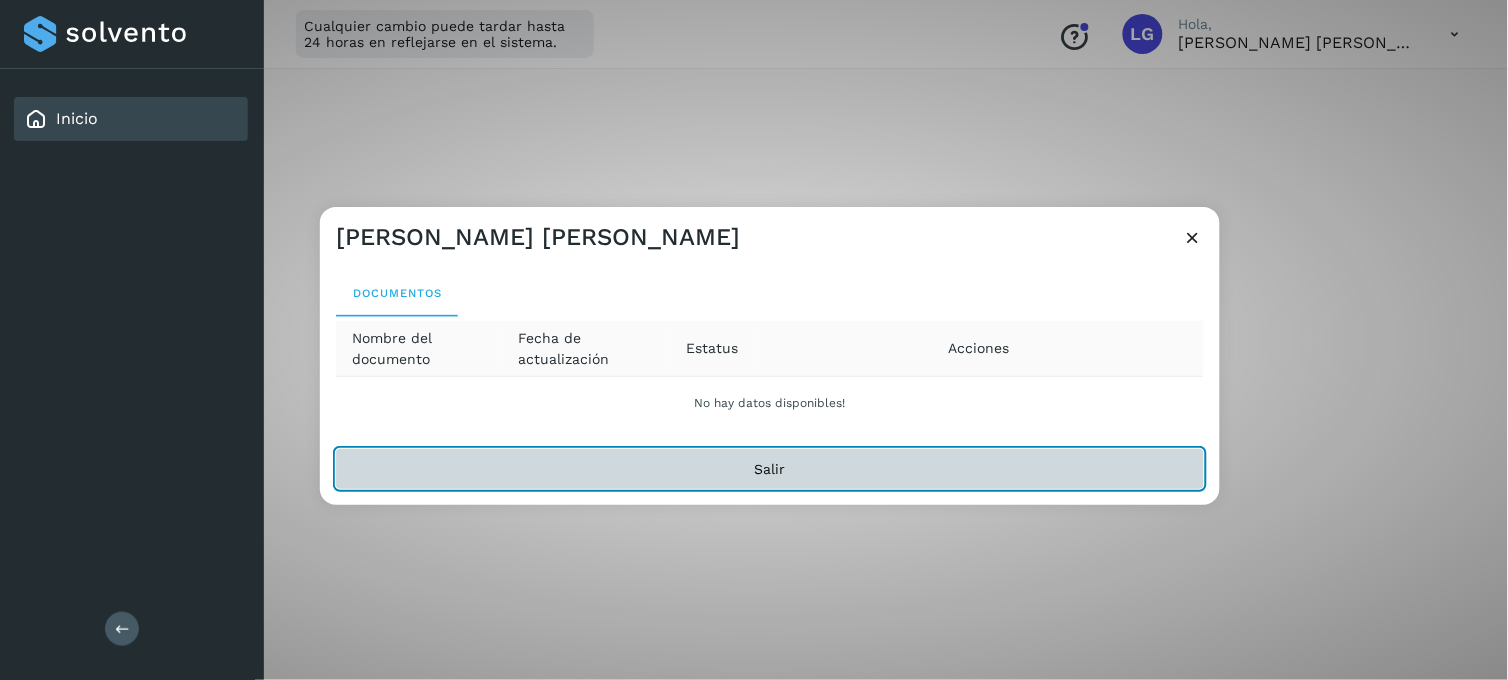 click on "Salir" 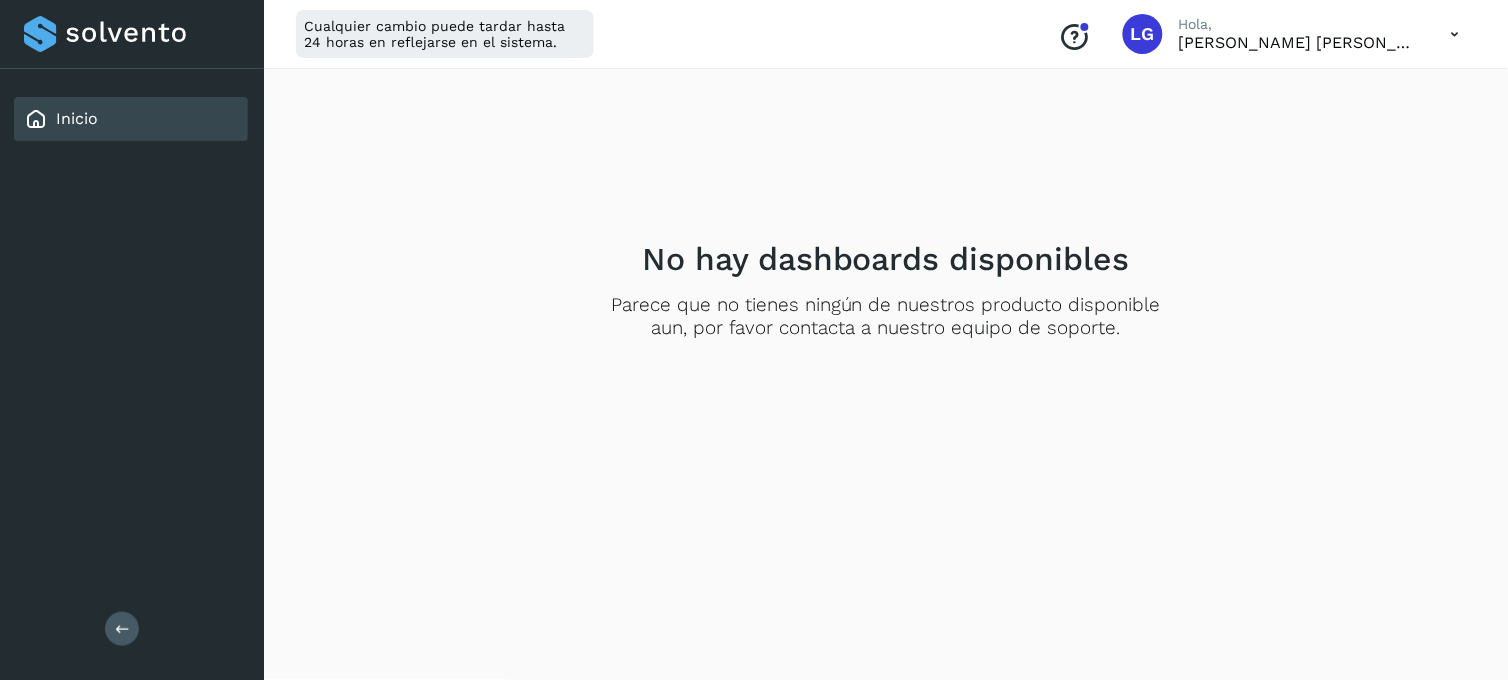 click at bounding box center (122, 629) 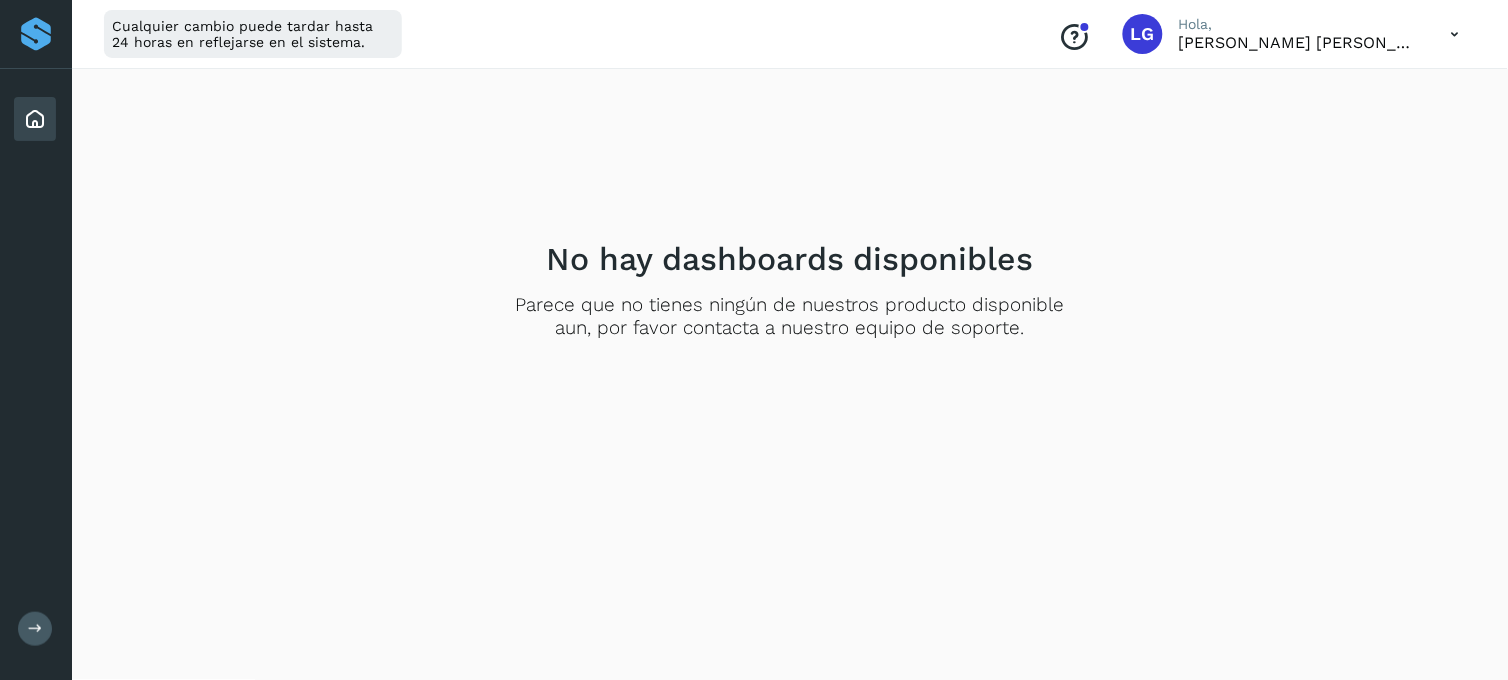 click at bounding box center (35, 629) 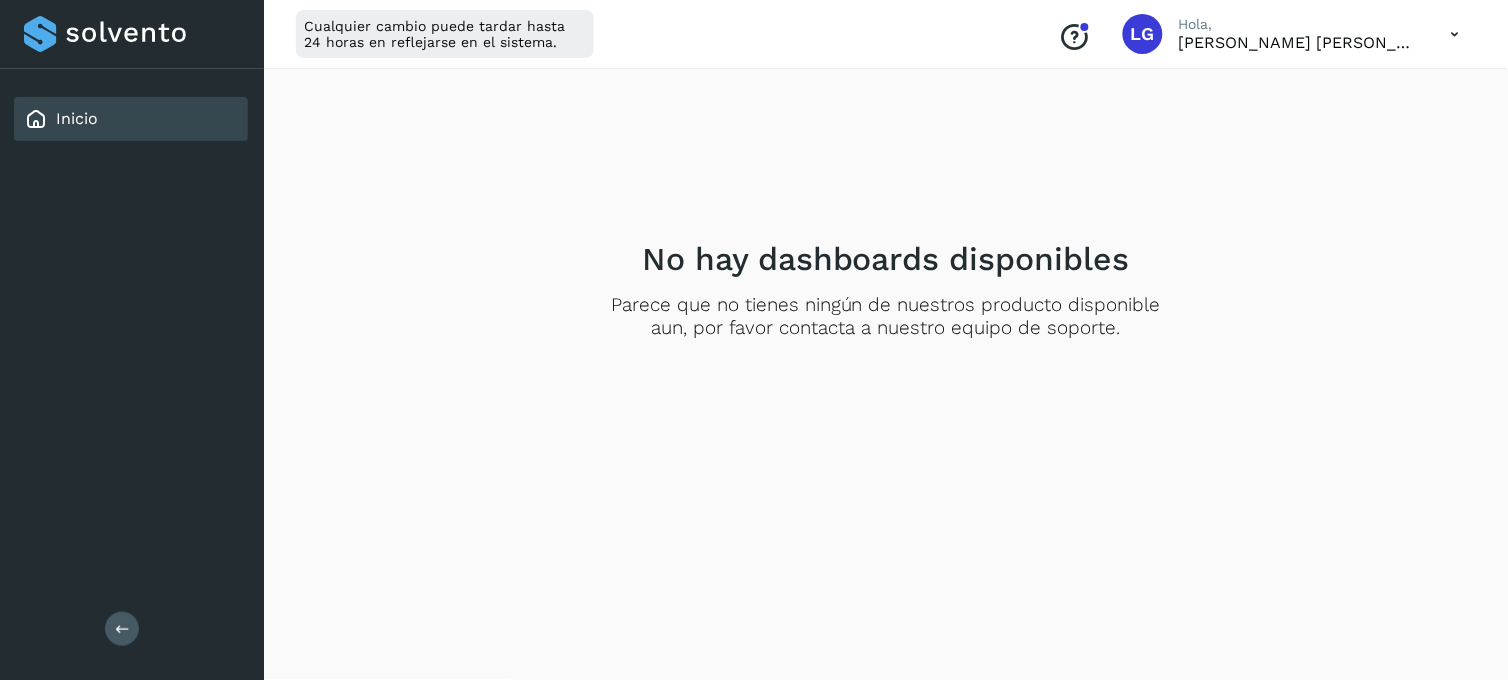 click on "Inicio" at bounding box center (61, 119) 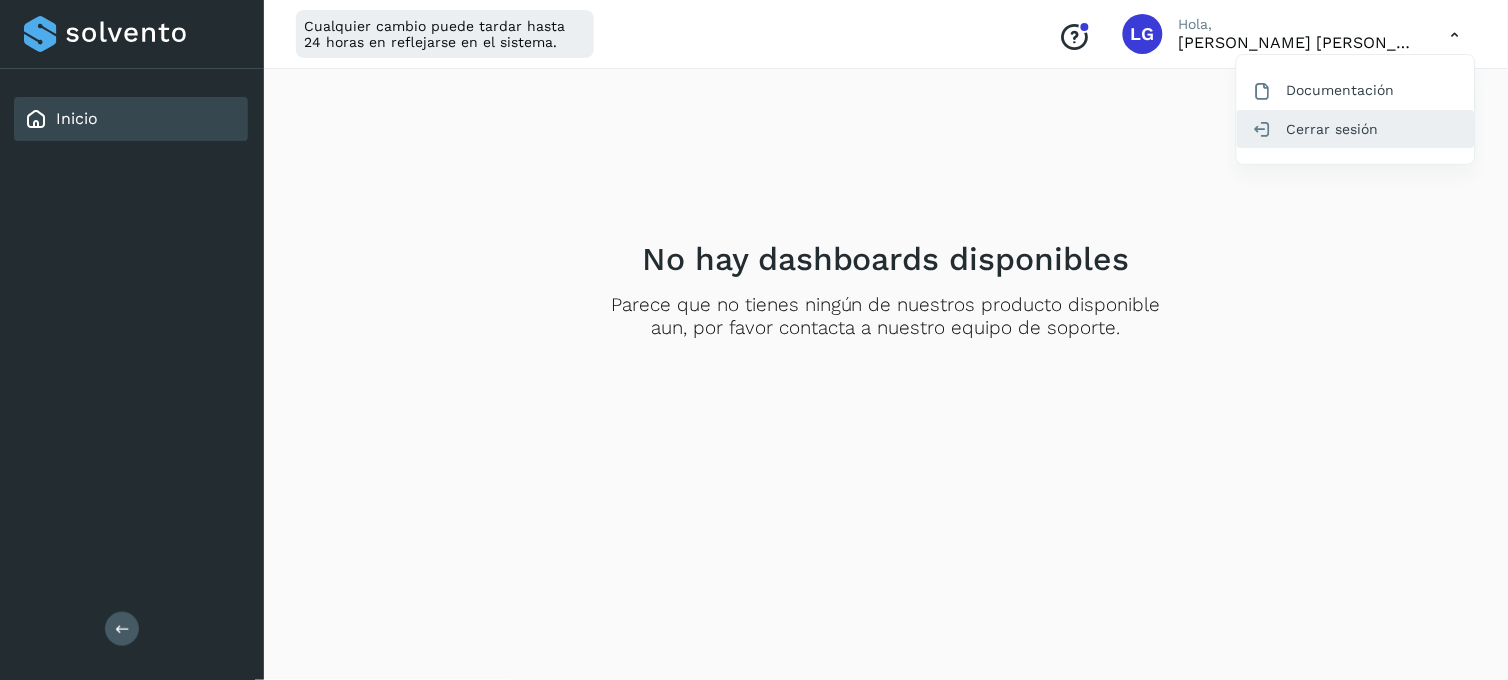 click on "Cerrar sesión" 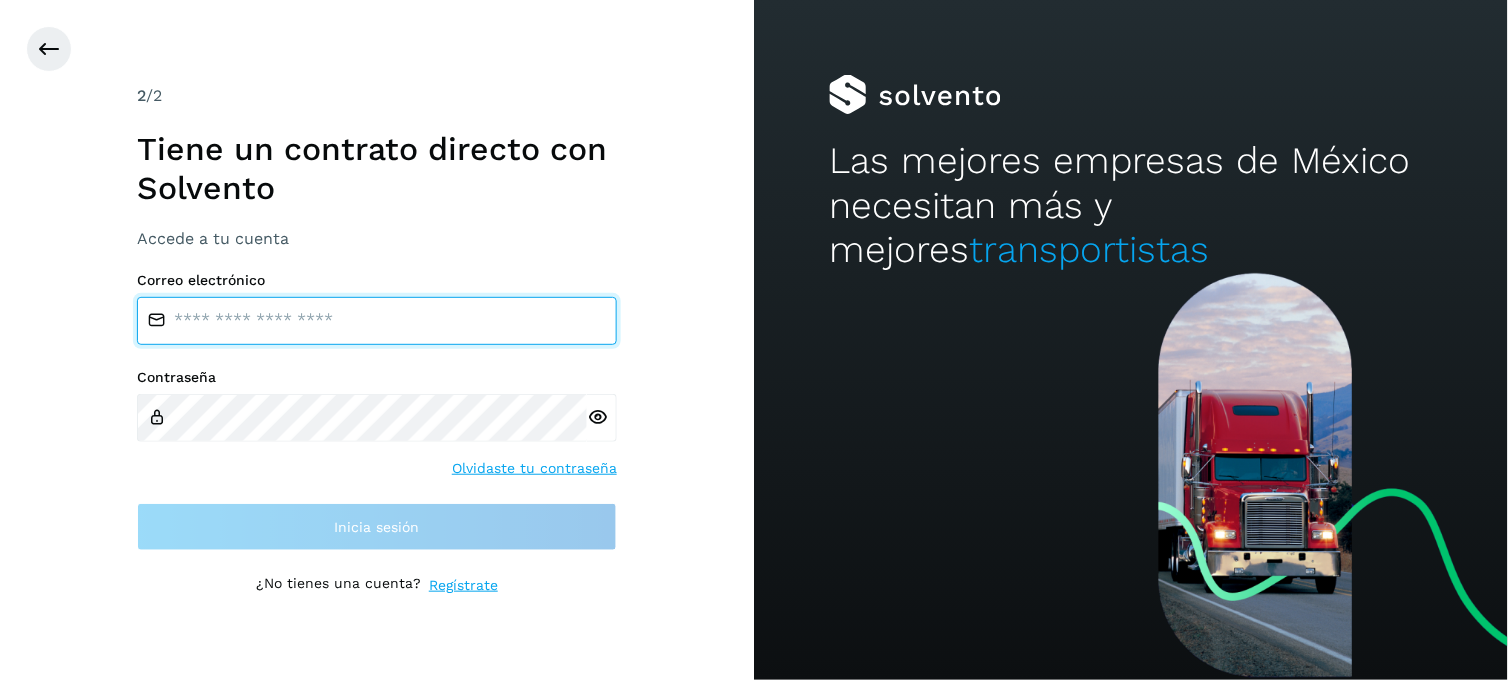 type on "**********" 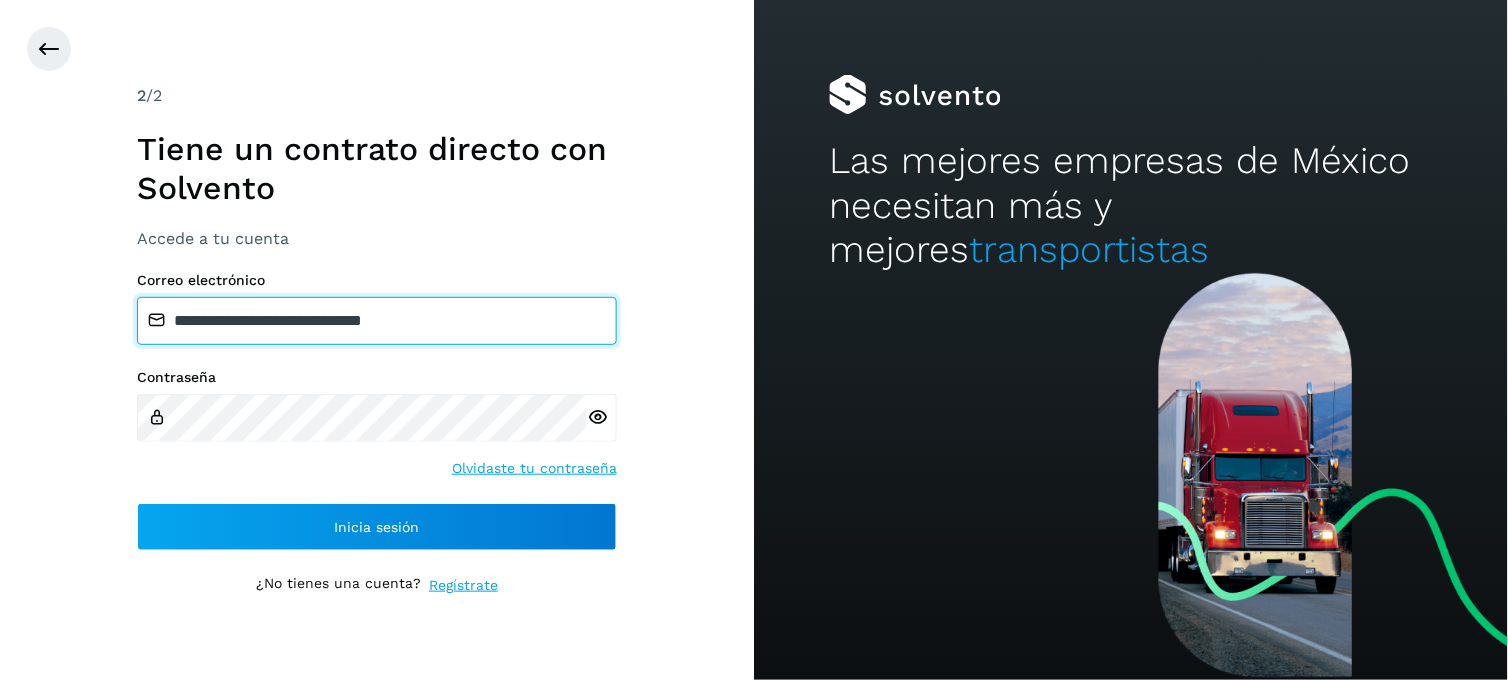 click on "**********" at bounding box center (377, 321) 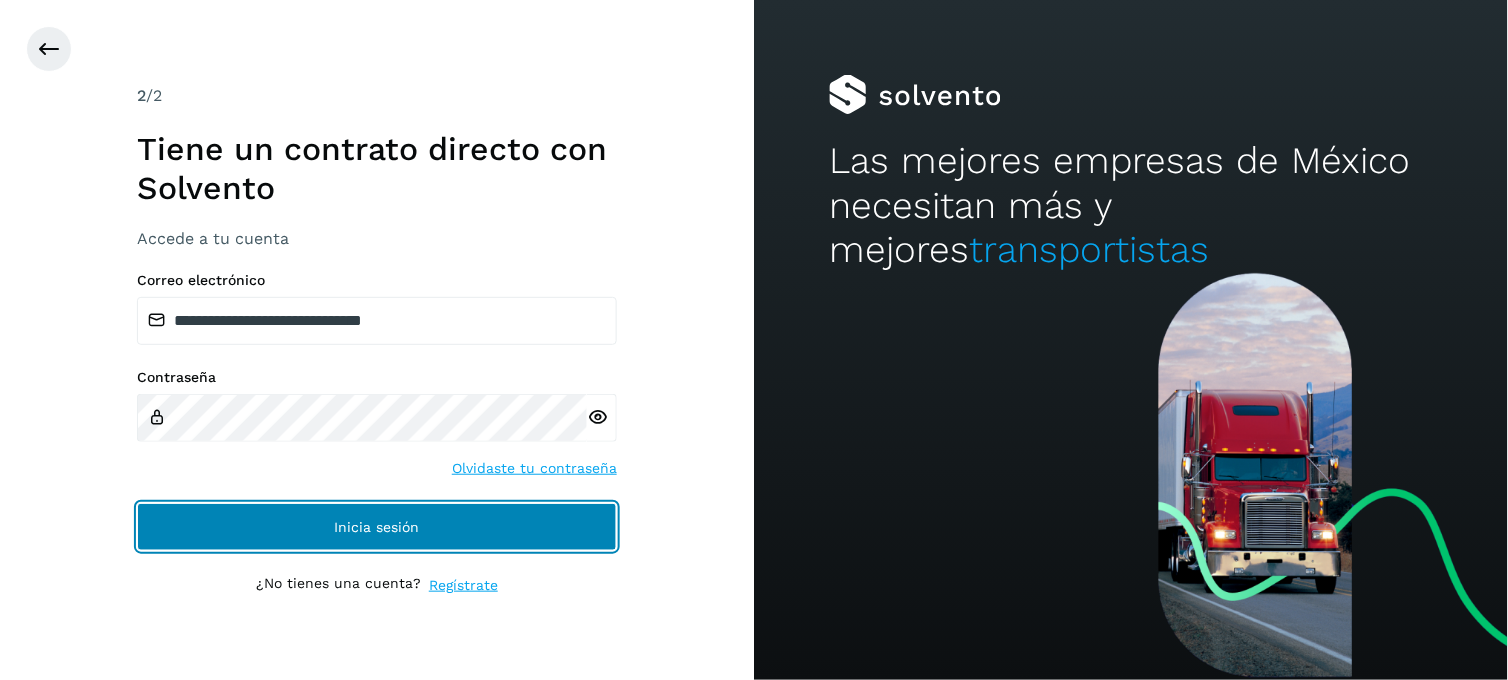 click on "Inicia sesión" at bounding box center [377, 527] 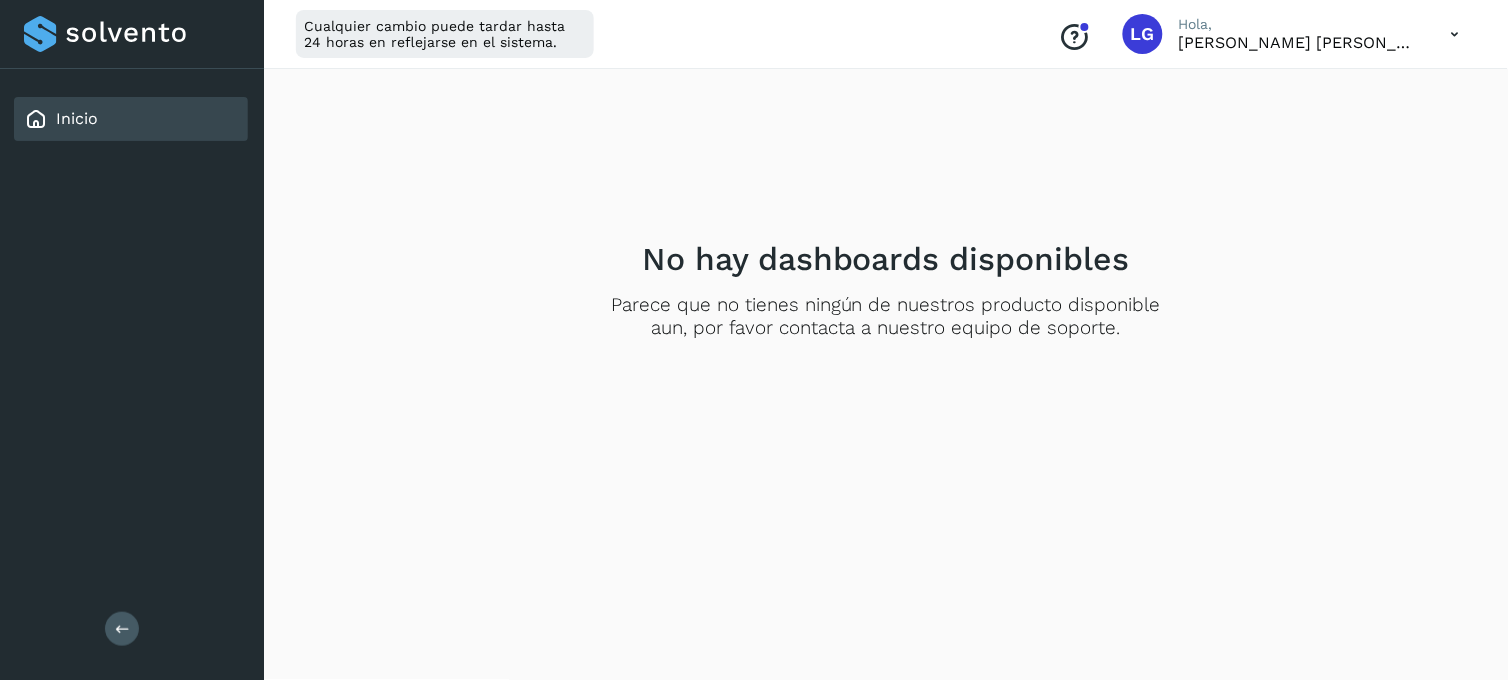click on "Inicio" 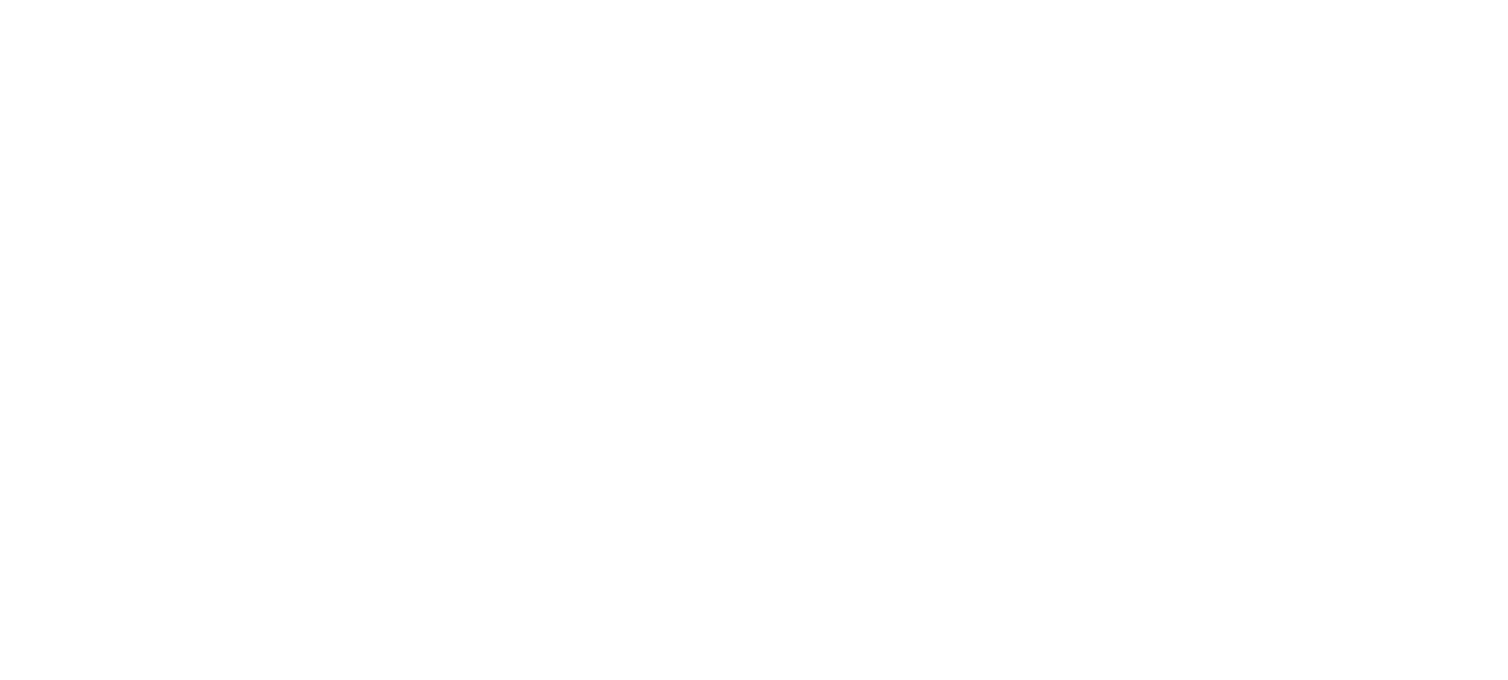 scroll, scrollTop: 0, scrollLeft: 0, axis: both 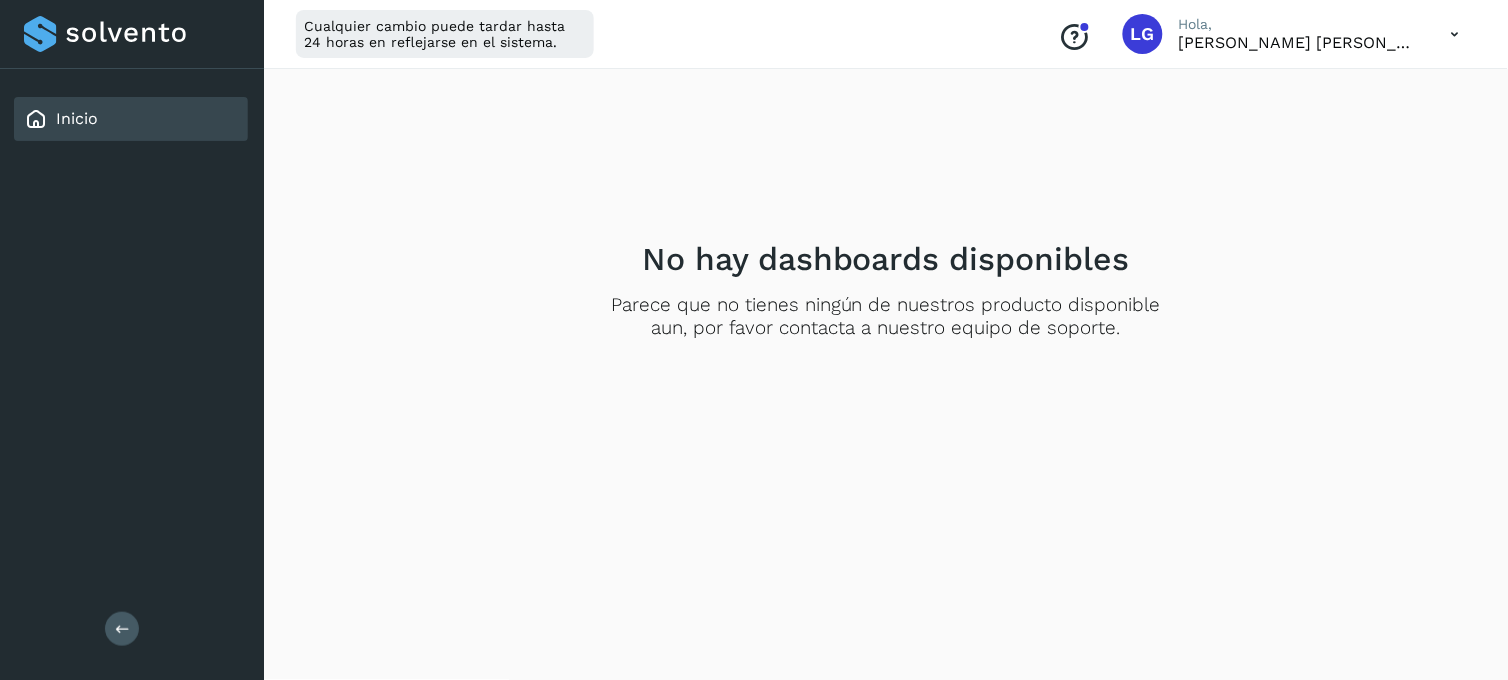 click on "Inicio" 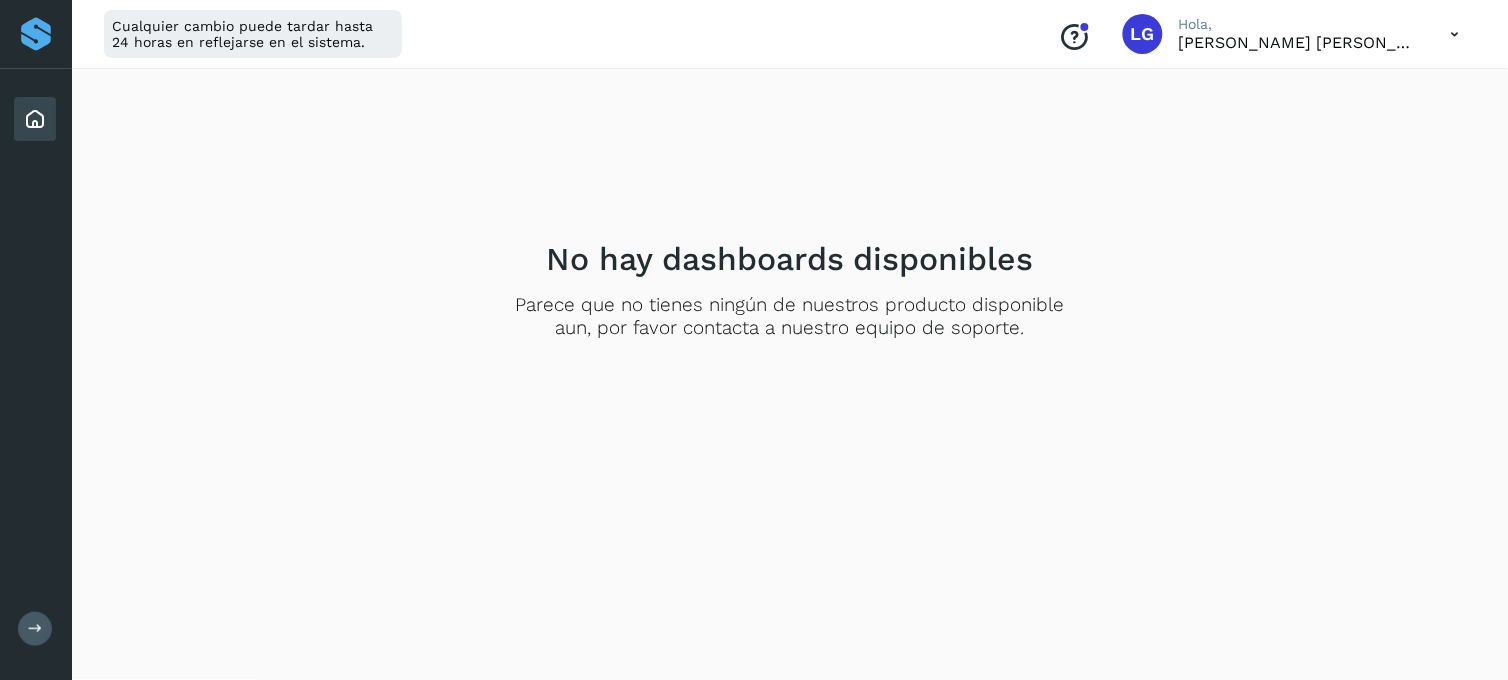 click on "Inicio" 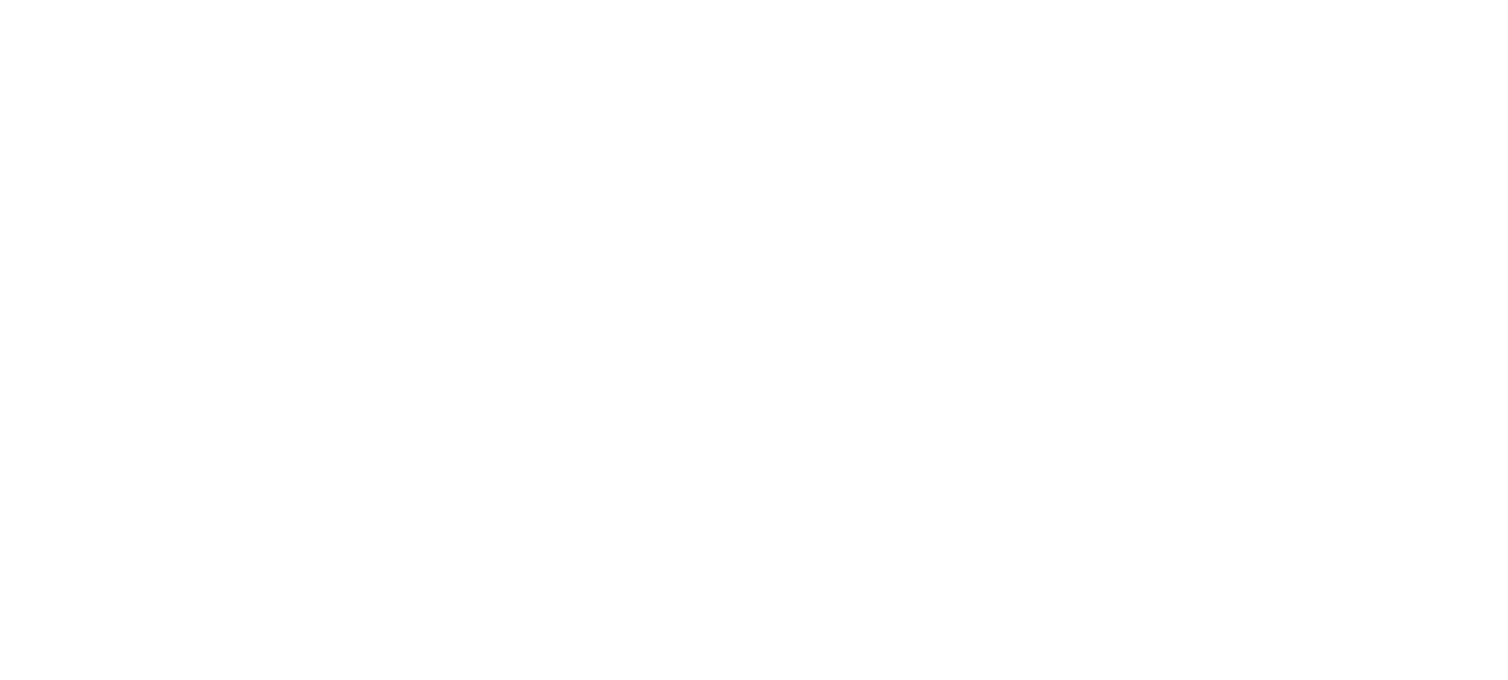 scroll, scrollTop: 0, scrollLeft: 0, axis: both 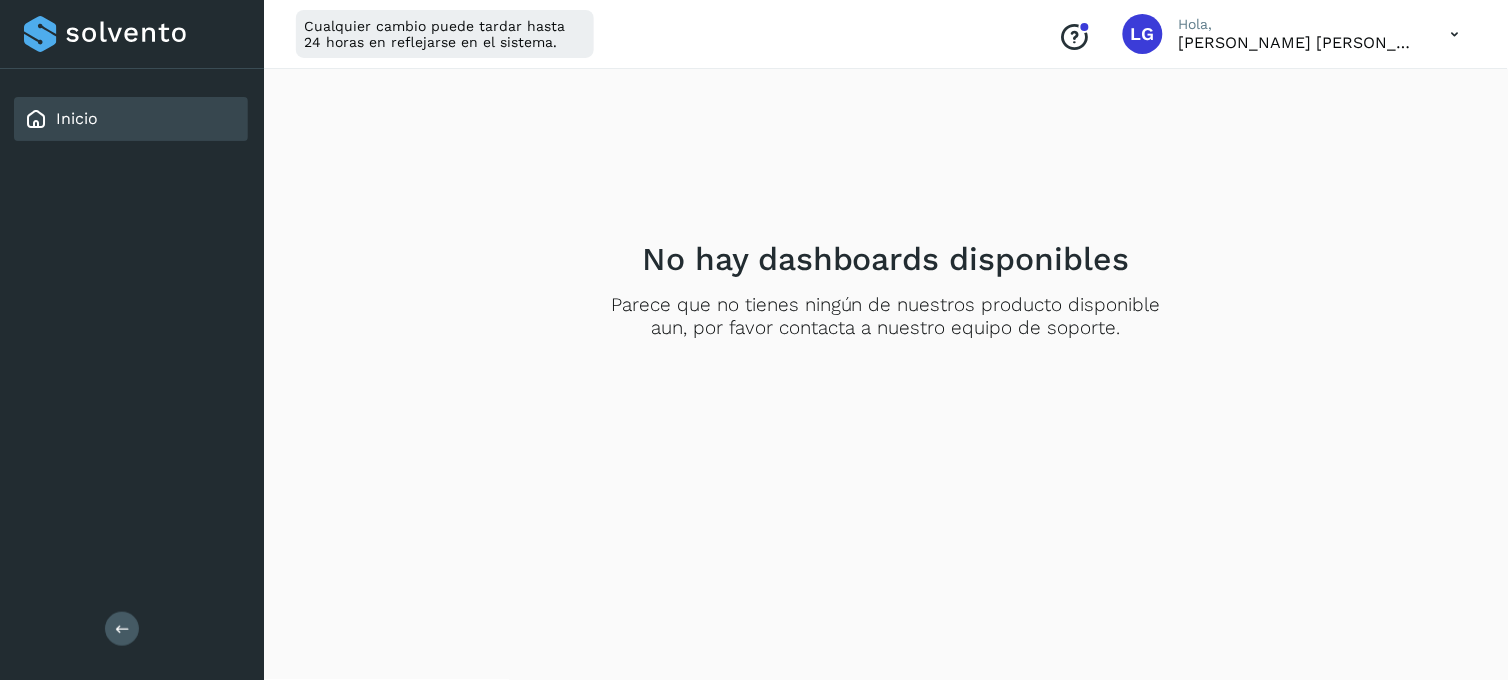 click at bounding box center [1455, 34] 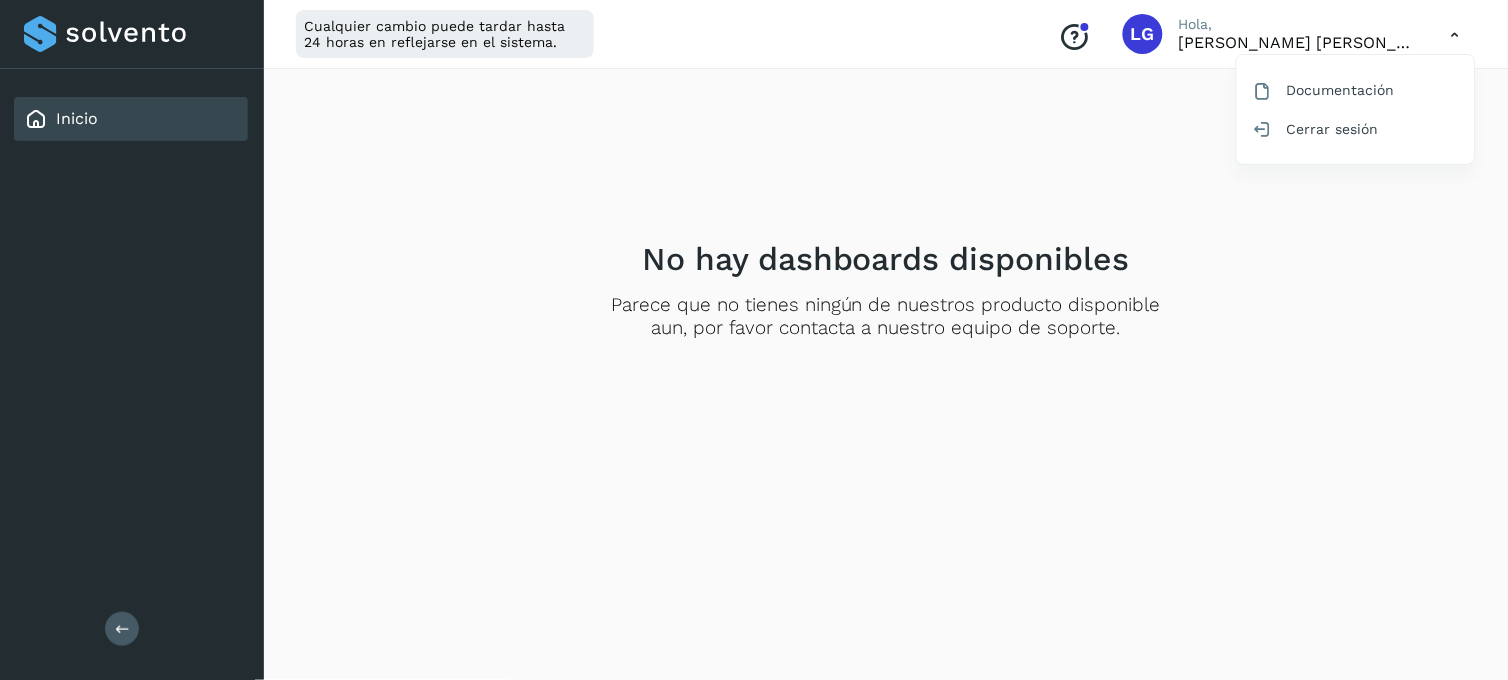 click at bounding box center [754, 340] 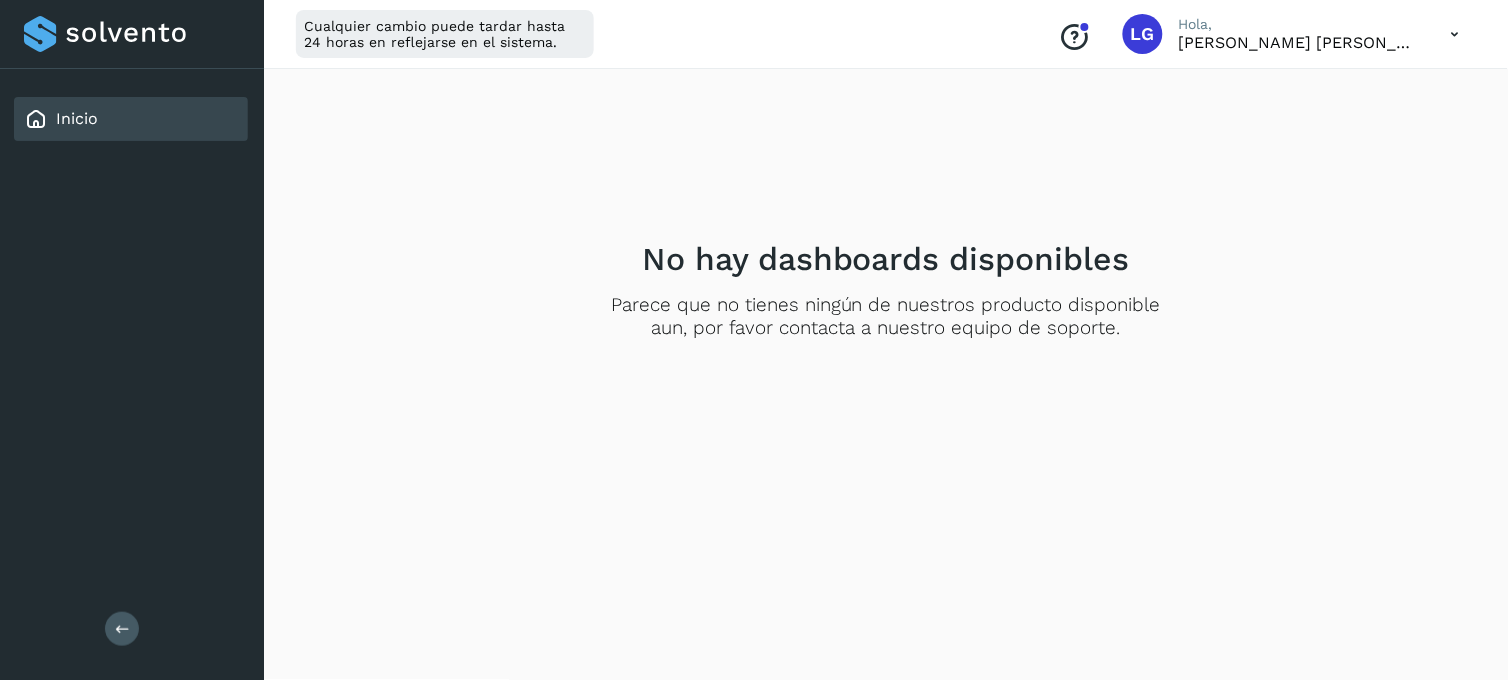 click at bounding box center (1455, 34) 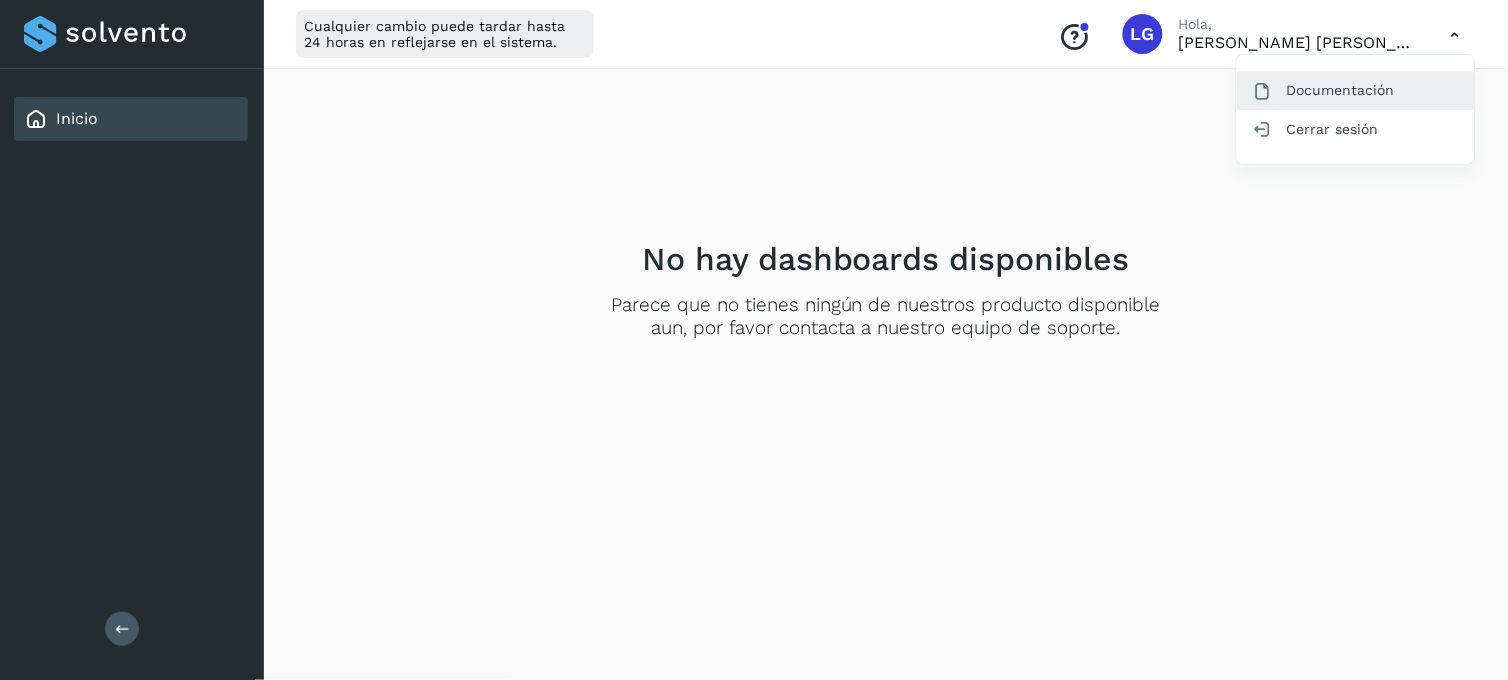 click on "Documentación" 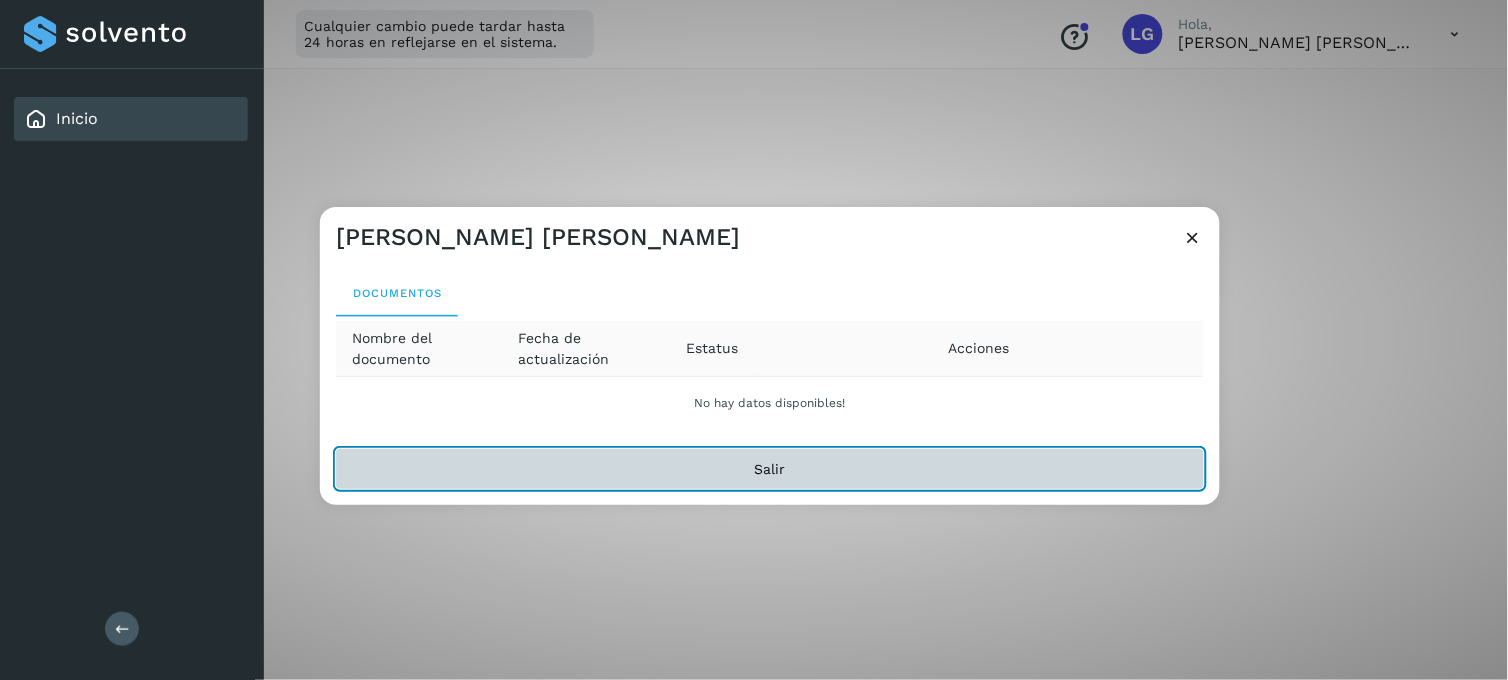click on "Salir" 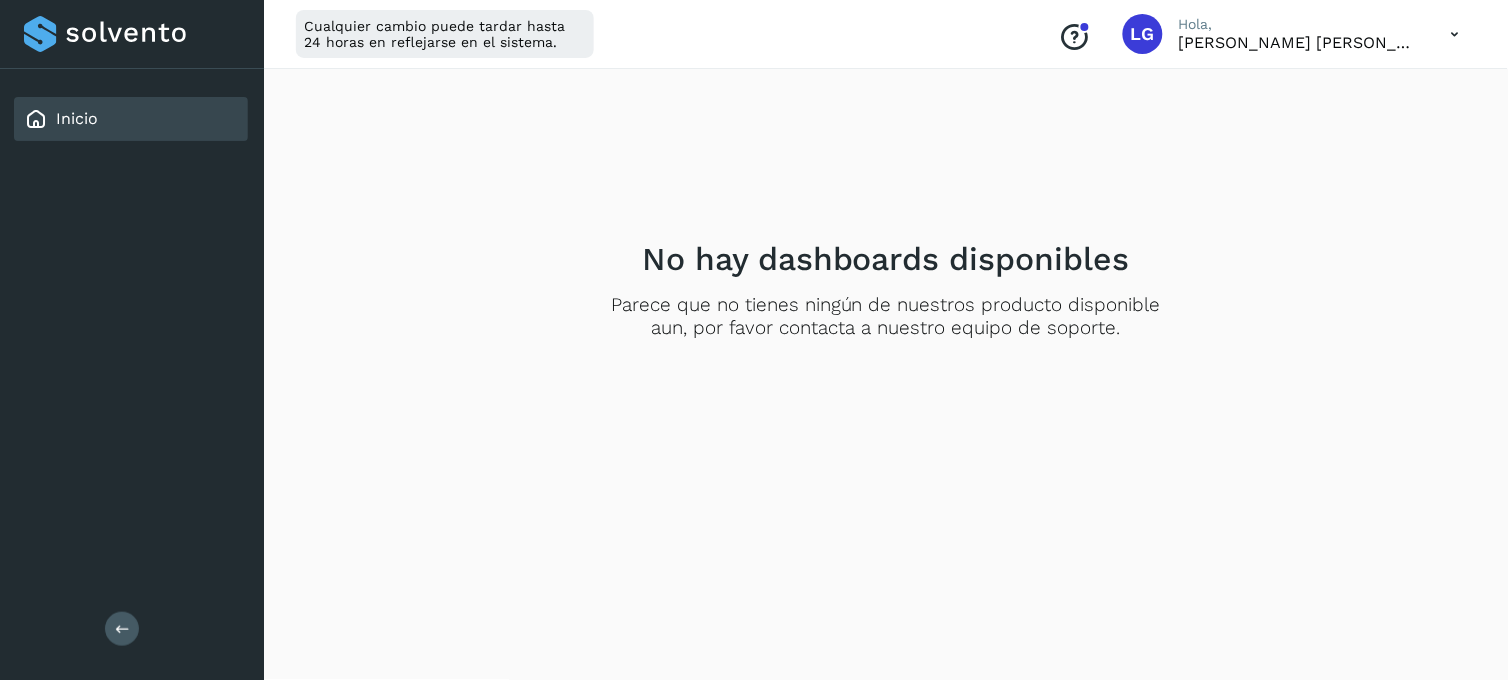 click on "Inicio" 